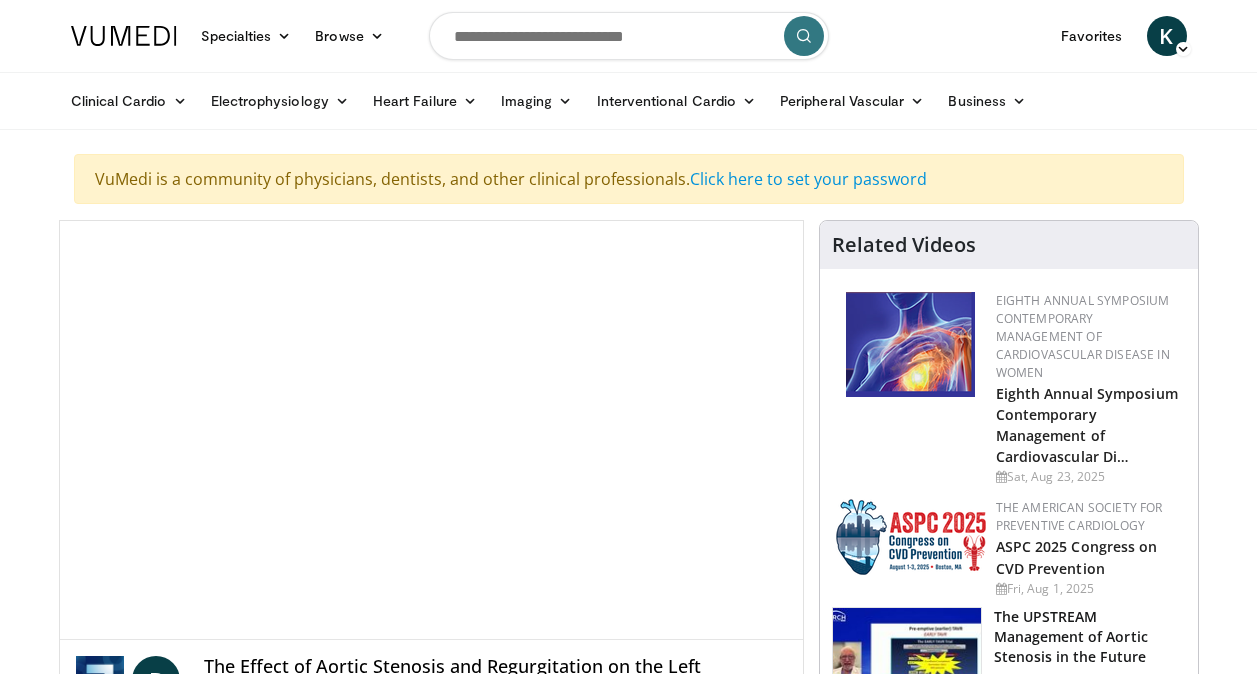 scroll, scrollTop: 0, scrollLeft: 0, axis: both 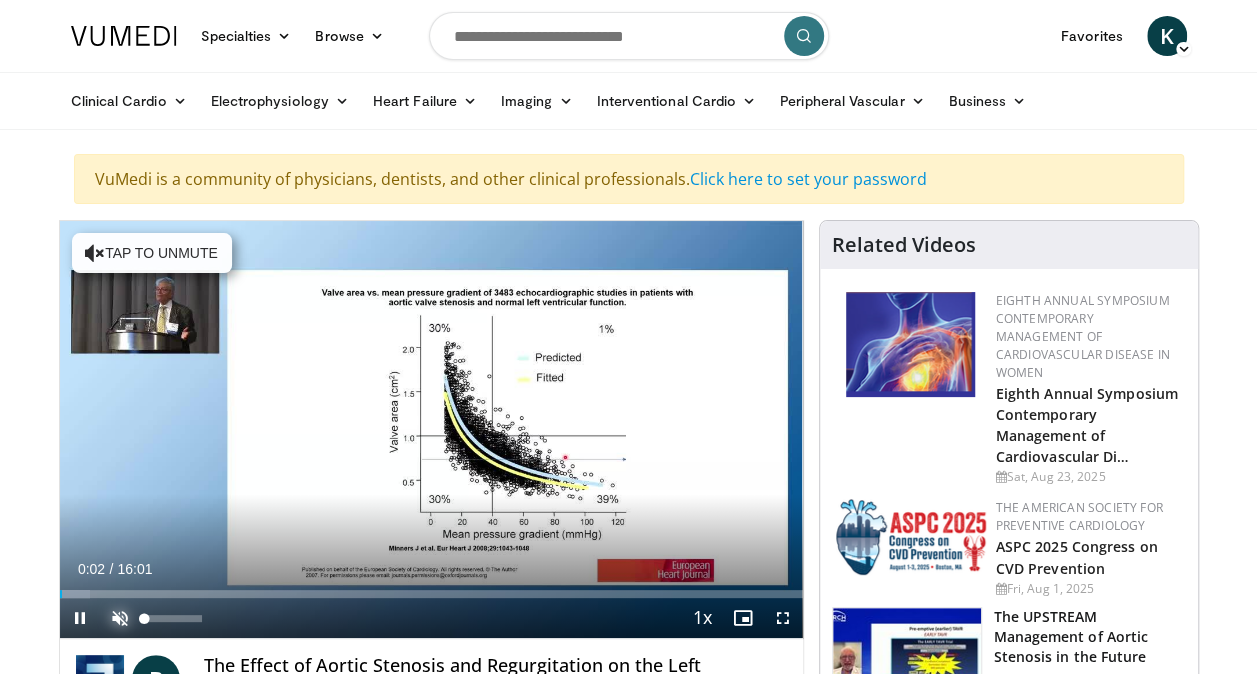 click at bounding box center [120, 618] 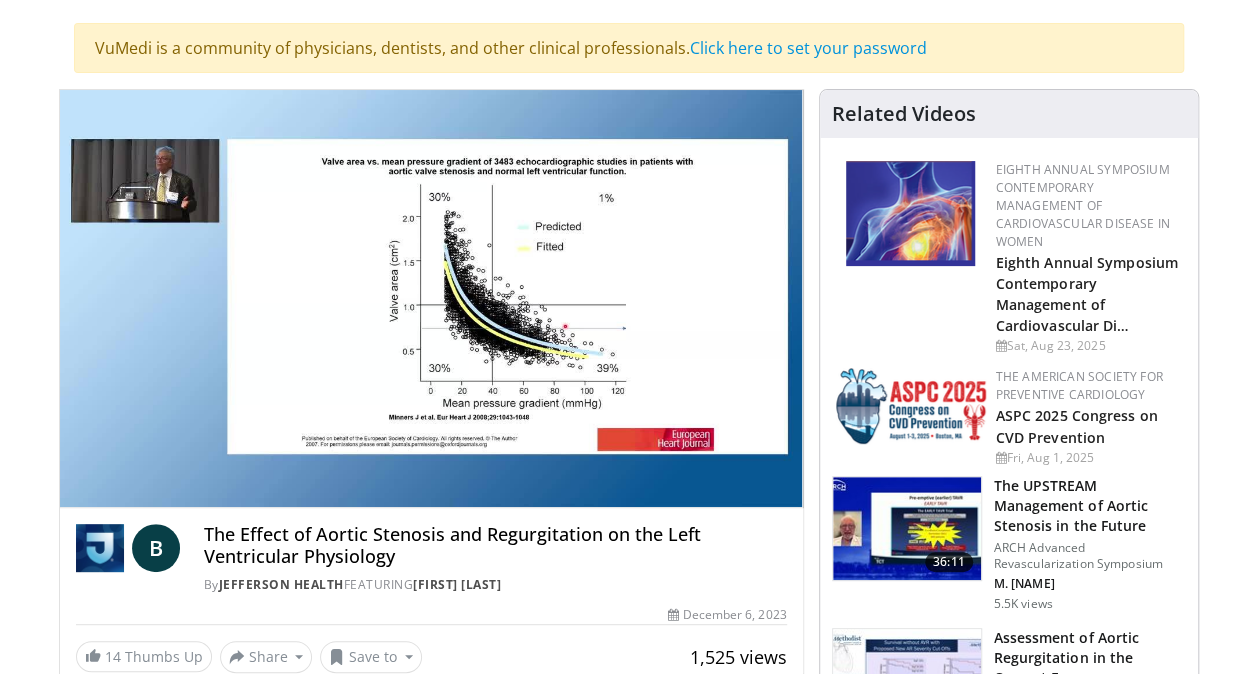 scroll, scrollTop: 100, scrollLeft: 0, axis: vertical 